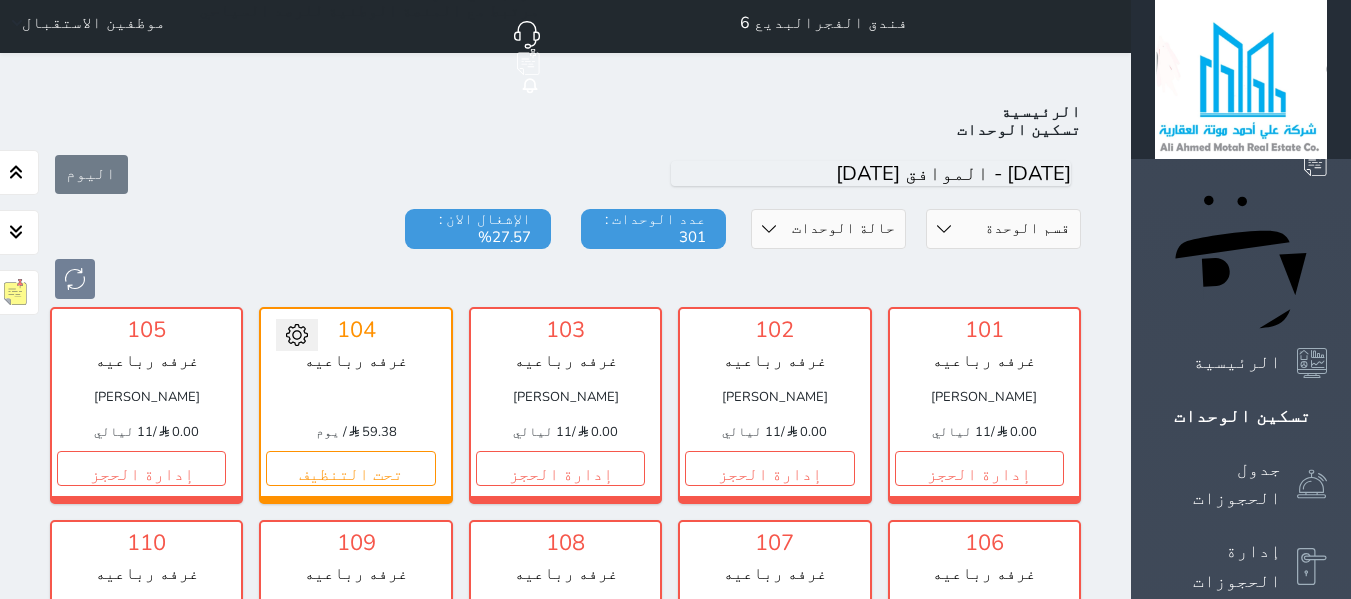 scroll, scrollTop: 0, scrollLeft: 0, axis: both 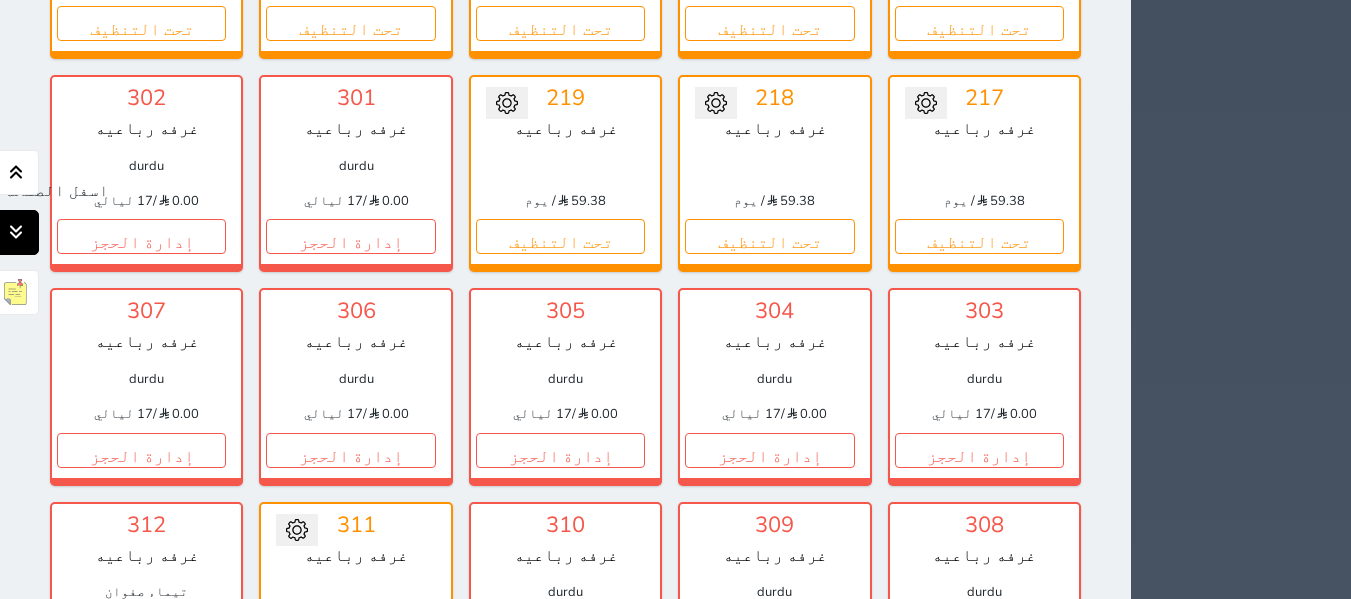 click at bounding box center (16, 232) 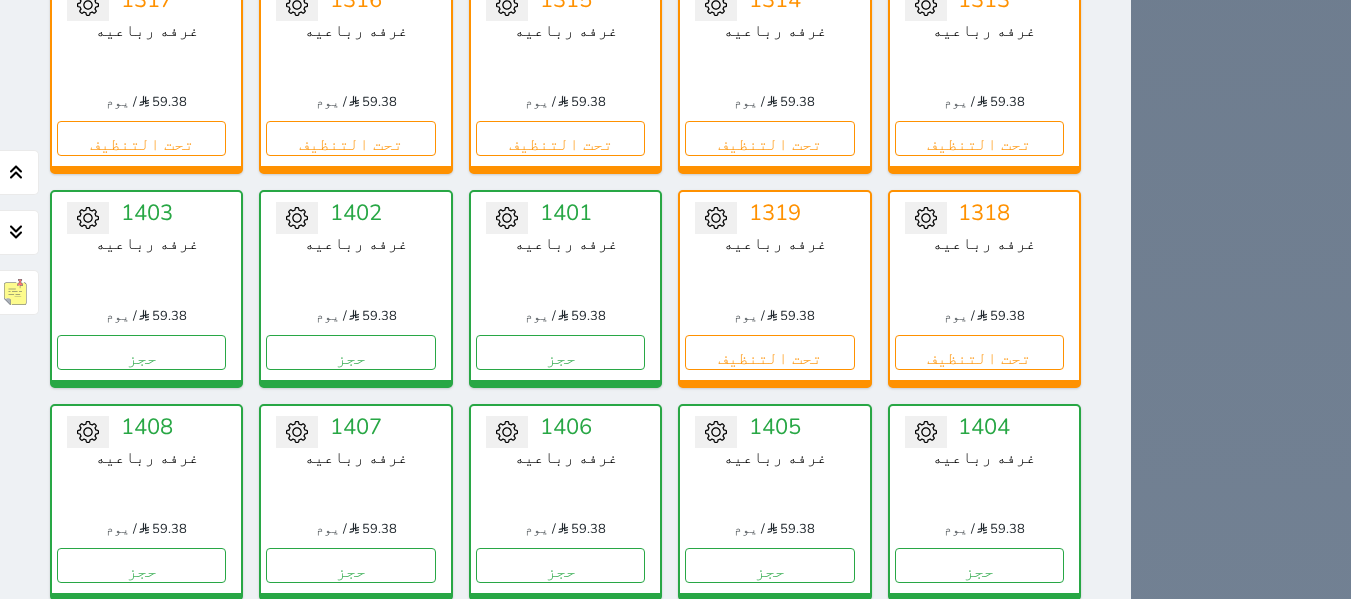 scroll, scrollTop: 10341, scrollLeft: 0, axis: vertical 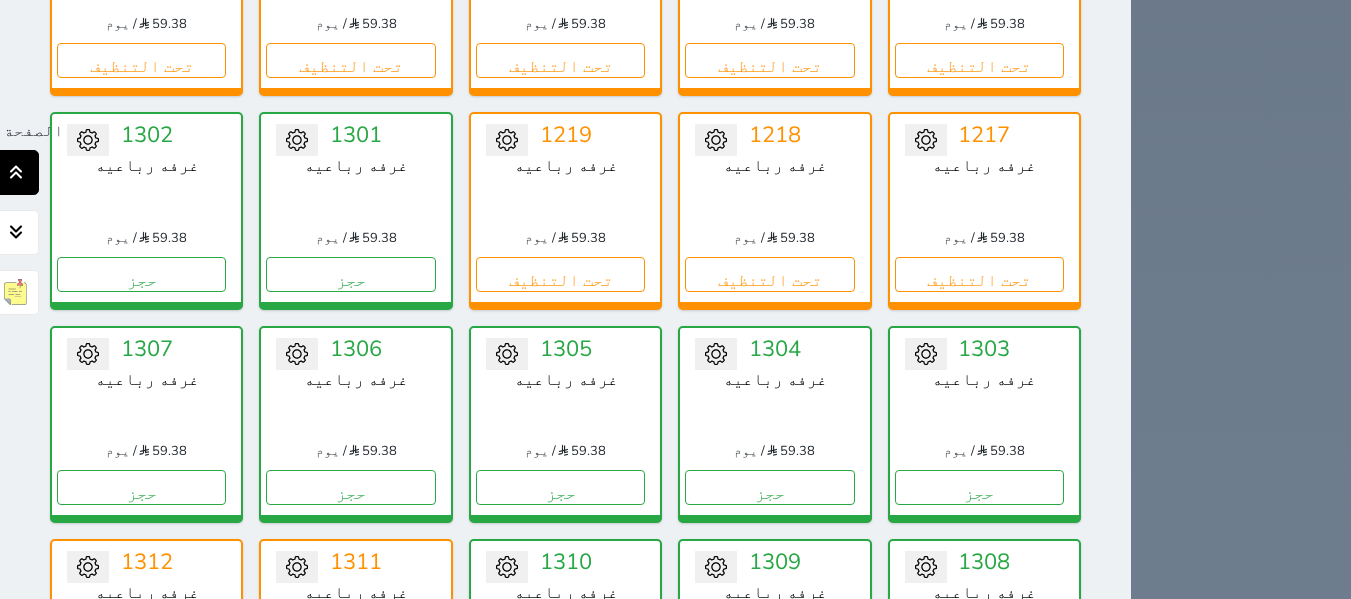click at bounding box center [16, 172] 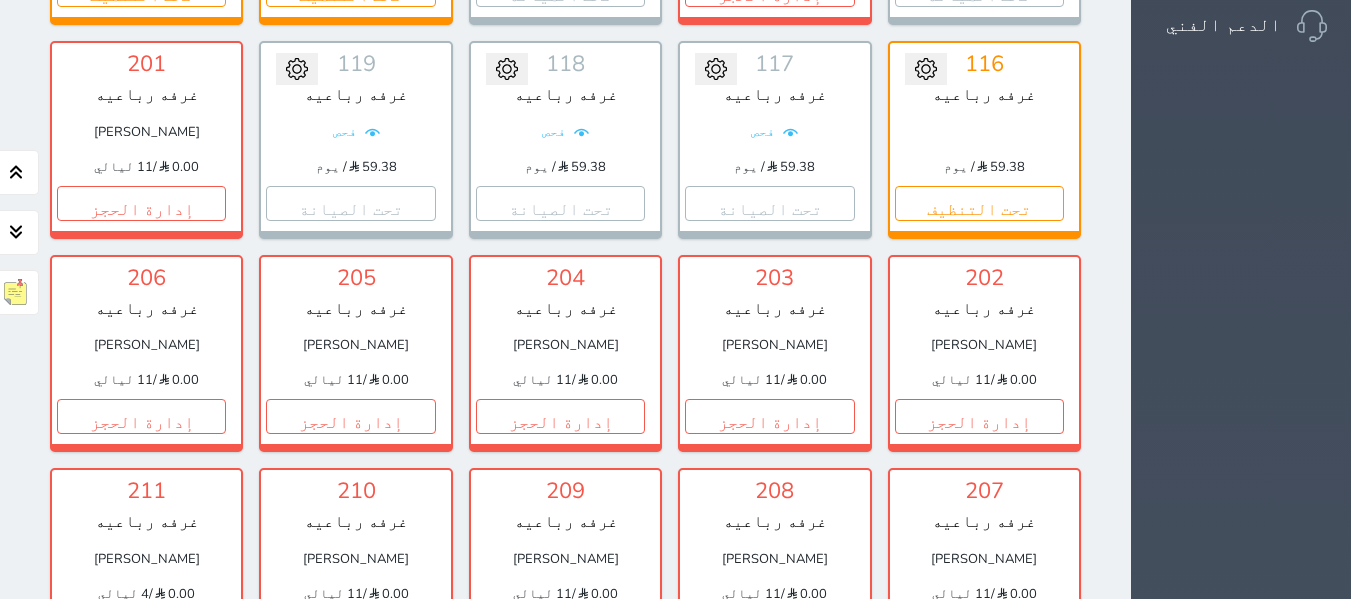 scroll, scrollTop: 1011, scrollLeft: 0, axis: vertical 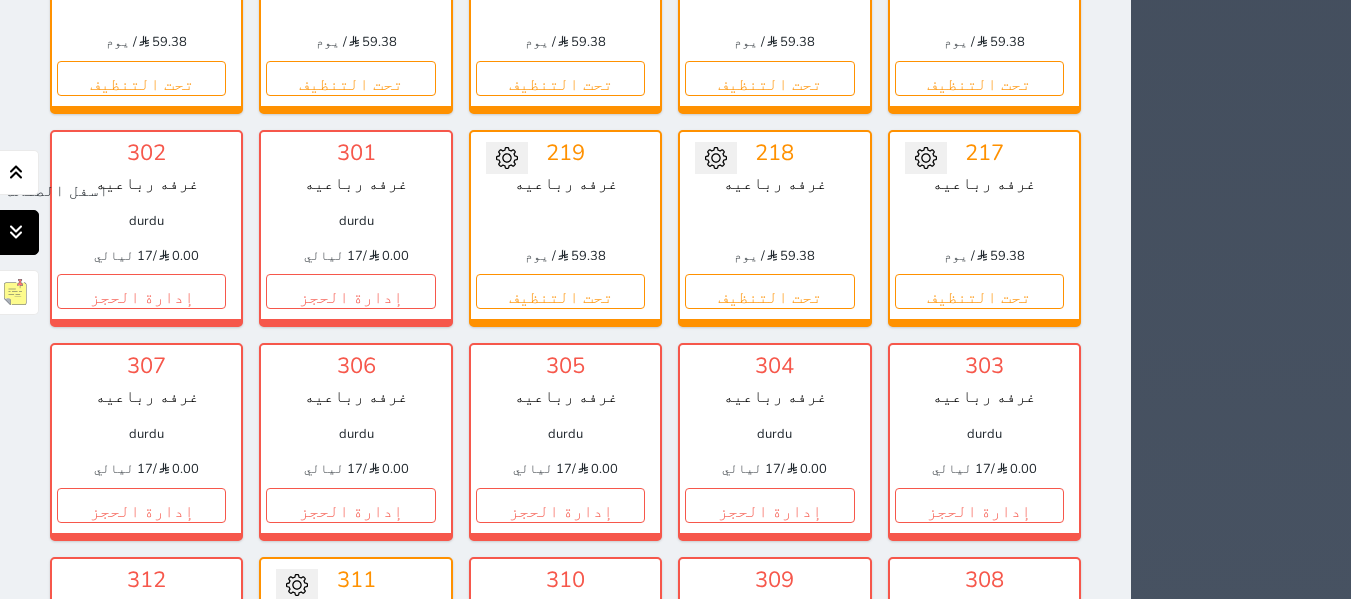 click at bounding box center (16, 232) 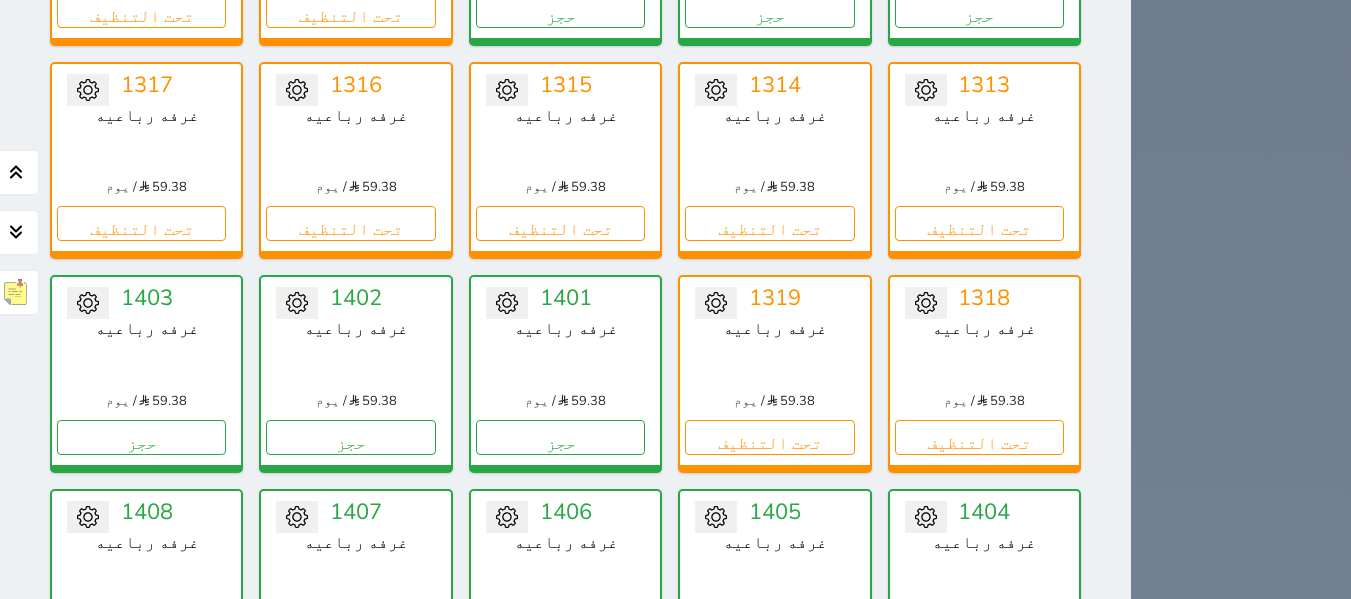 scroll, scrollTop: 10456, scrollLeft: 0, axis: vertical 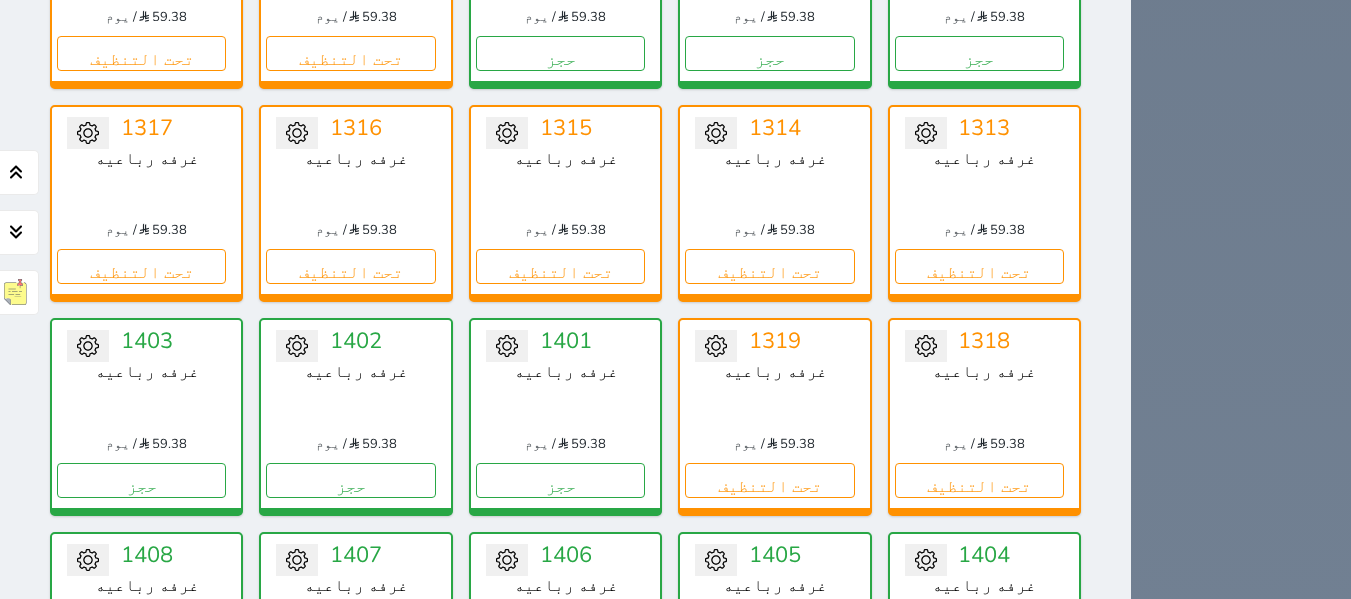 click on "إدارة الحجز" at bounding box center (560, 2401) 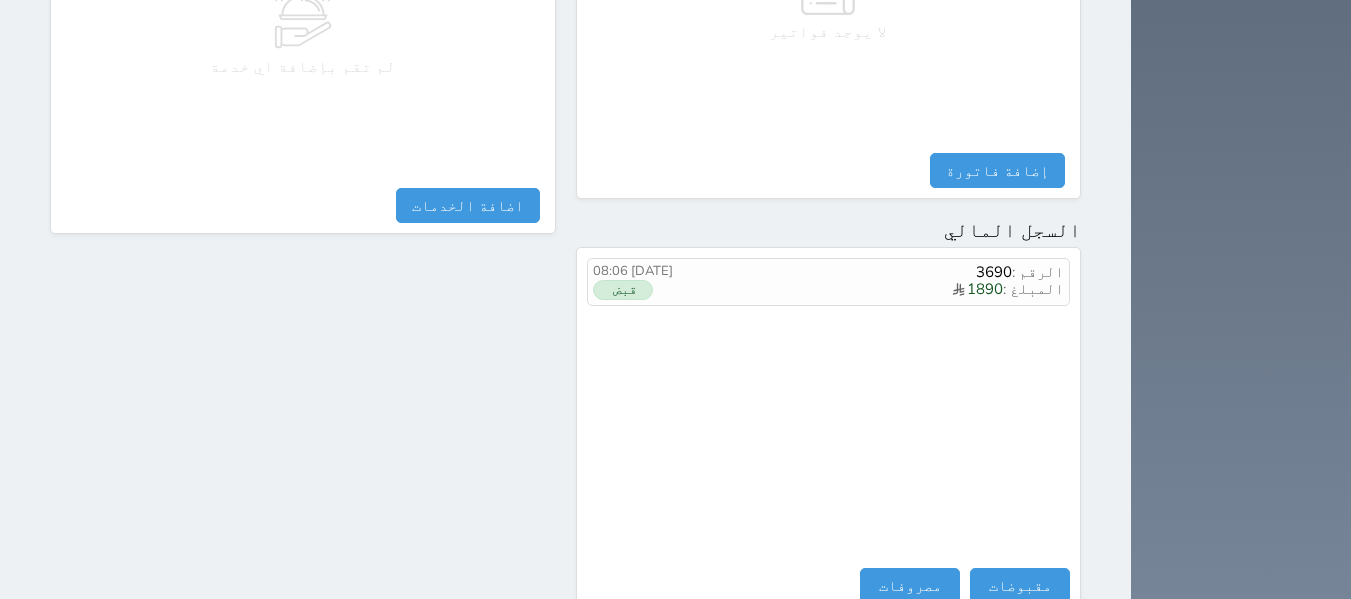 scroll, scrollTop: 1181, scrollLeft: 0, axis: vertical 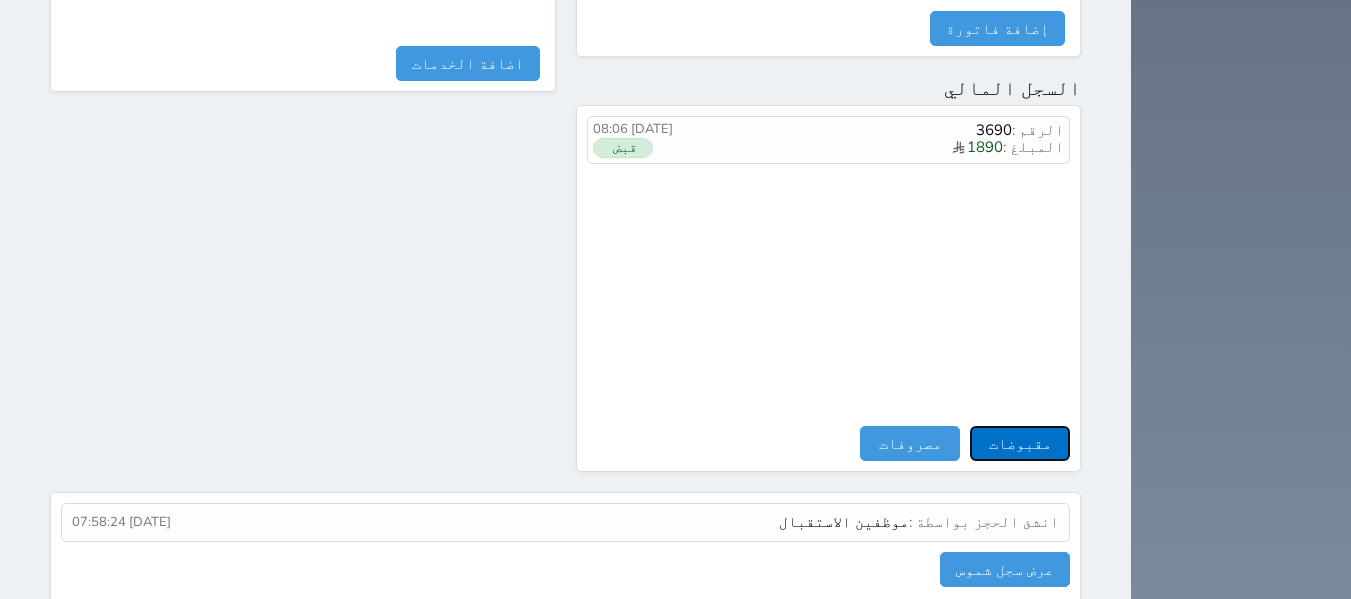 click on "مقبوضات" at bounding box center (1020, 443) 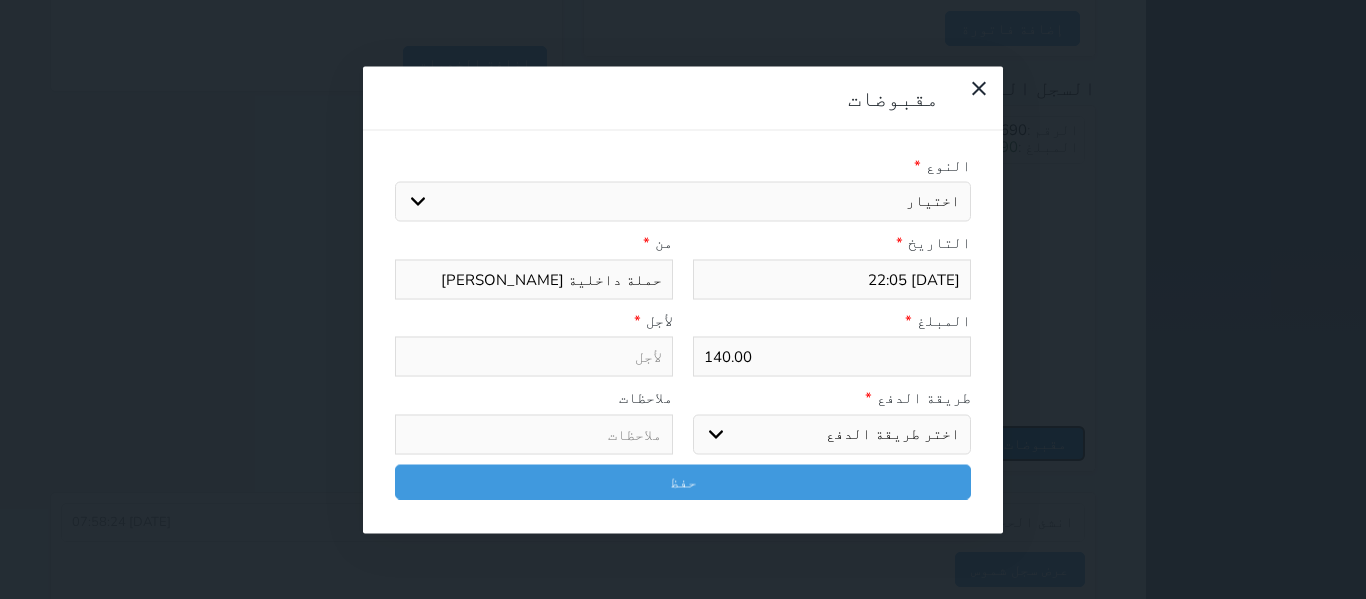 select 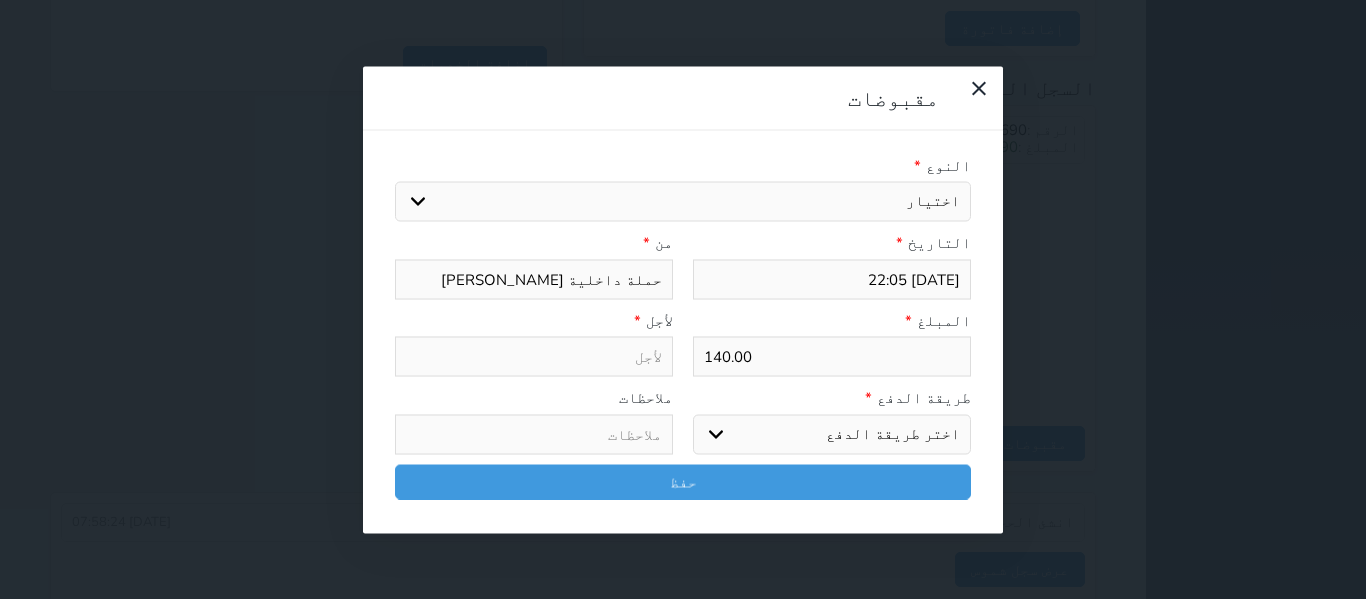 click on "اختيار   مقبوضات عامة قيمة إيجار فواتير تامين عربون لا ينطبق آخر مغسلة واي فاي - الإنترنت مواقف السيارات طعام الأغذية والمشروبات مشروبات المشروبات الباردة المشروبات الساخنة الإفطار غداء عشاء مخبز و كعك حمام سباحة الصالة الرياضية سبا و خدمات الجمال اختيار وإسقاط (خدمات النقل) ميني بار كابل - تلفزيون سرير إضافي تصفيف الشعر التسوق خدمات الجولات السياحية المنظمة خدمات الدليل السياحي" at bounding box center [683, 202] 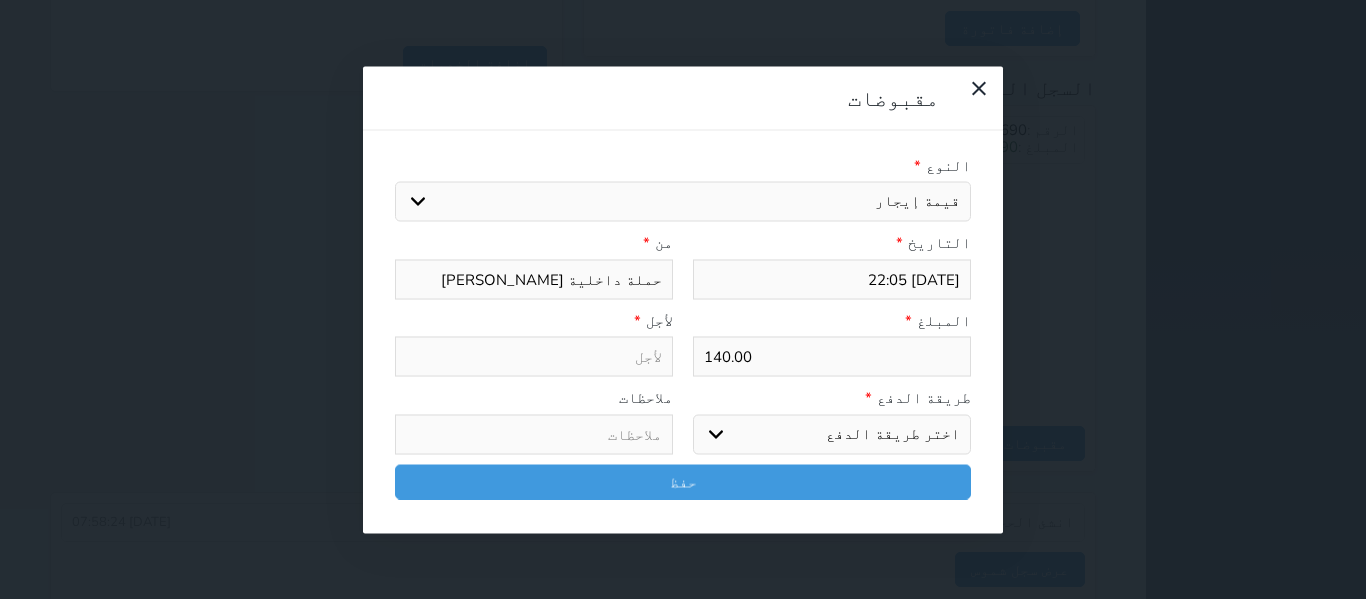 click on "اختيار   مقبوضات عامة قيمة إيجار فواتير تامين عربون لا ينطبق آخر مغسلة واي فاي - الإنترنت مواقف السيارات طعام الأغذية والمشروبات مشروبات المشروبات الباردة المشروبات الساخنة الإفطار غداء عشاء مخبز و كعك حمام سباحة الصالة الرياضية سبا و خدمات الجمال اختيار وإسقاط (خدمات النقل) ميني بار كابل - تلفزيون سرير إضافي تصفيف الشعر التسوق خدمات الجولات السياحية المنظمة خدمات الدليل السياحي" at bounding box center [683, 202] 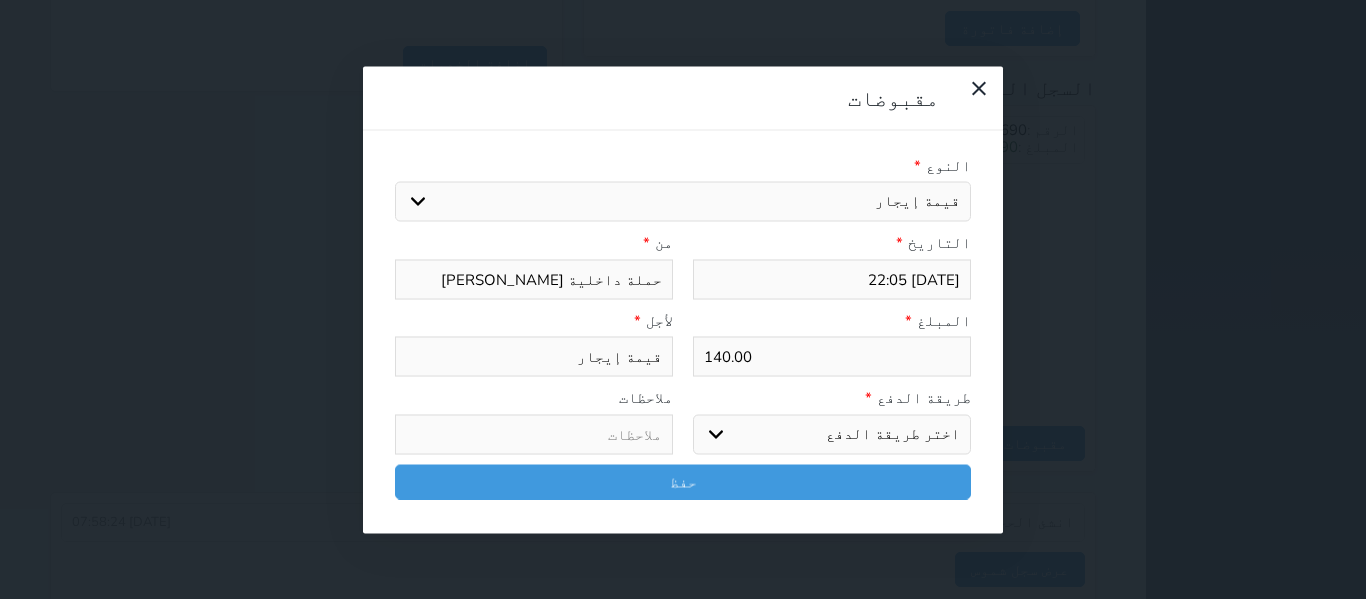 click on "اختر طريقة الدفع   دفع نقدى   تحويل بنكى   مدى   بطاقة ائتمان   آجل" at bounding box center (832, 434) 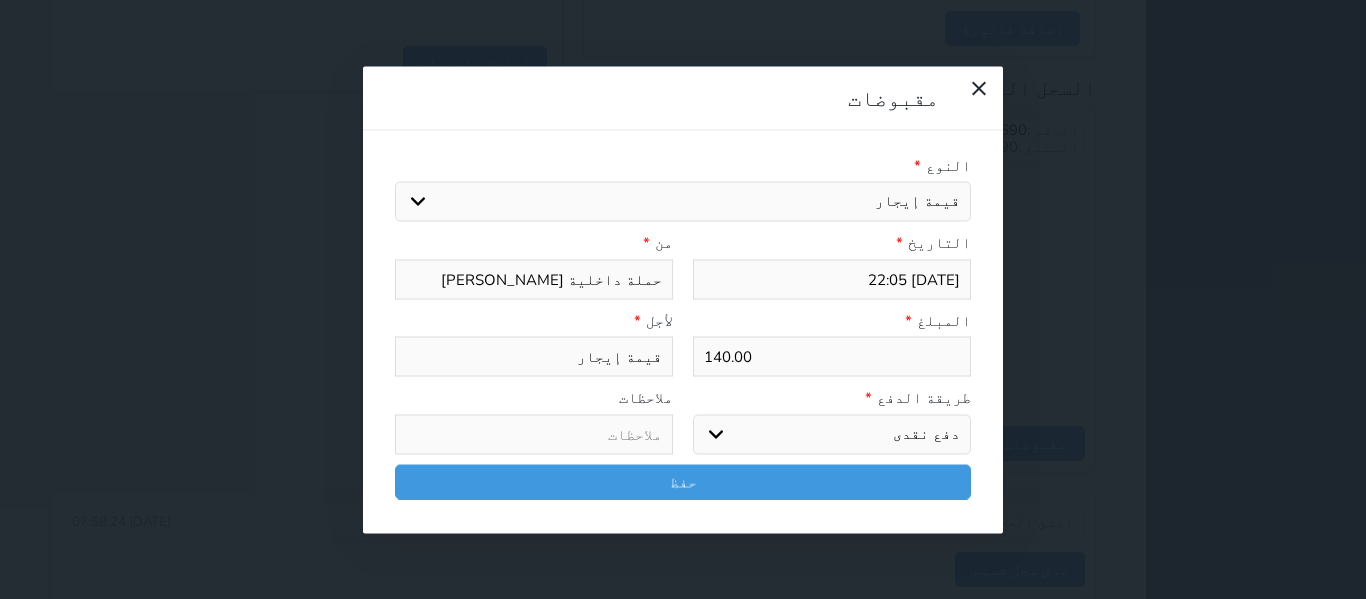 click on "اختر طريقة الدفع   دفع نقدى   تحويل بنكى   مدى   بطاقة ائتمان   آجل" at bounding box center [832, 434] 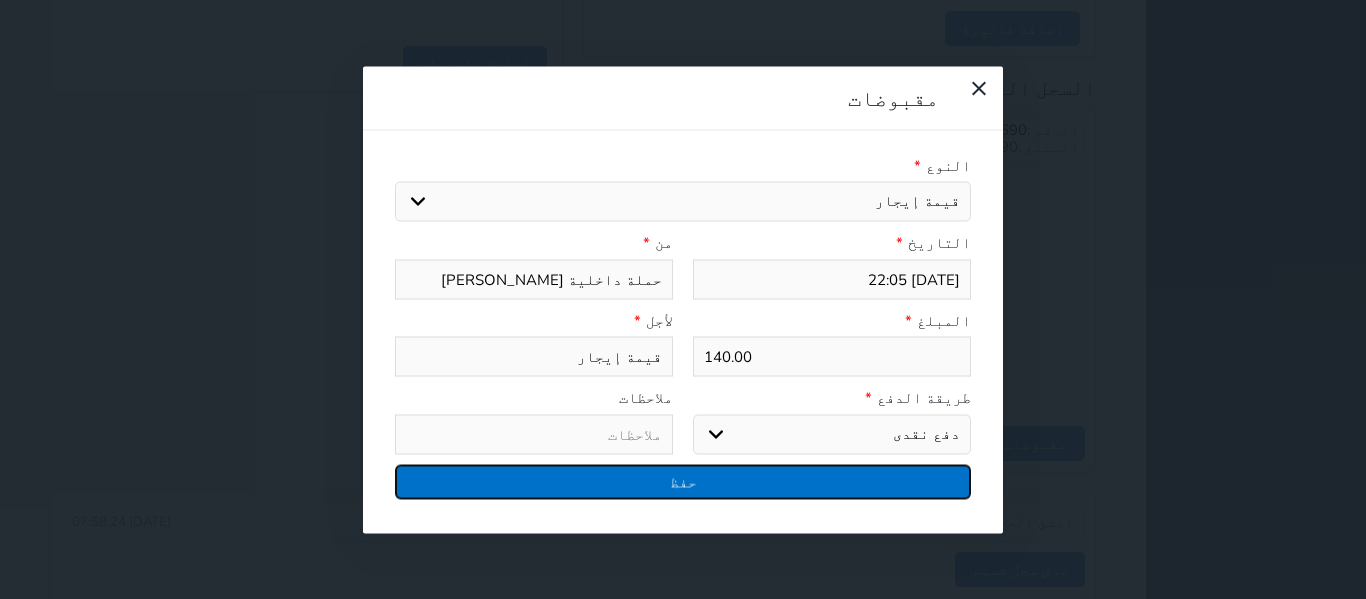 click on "حفظ" at bounding box center [683, 481] 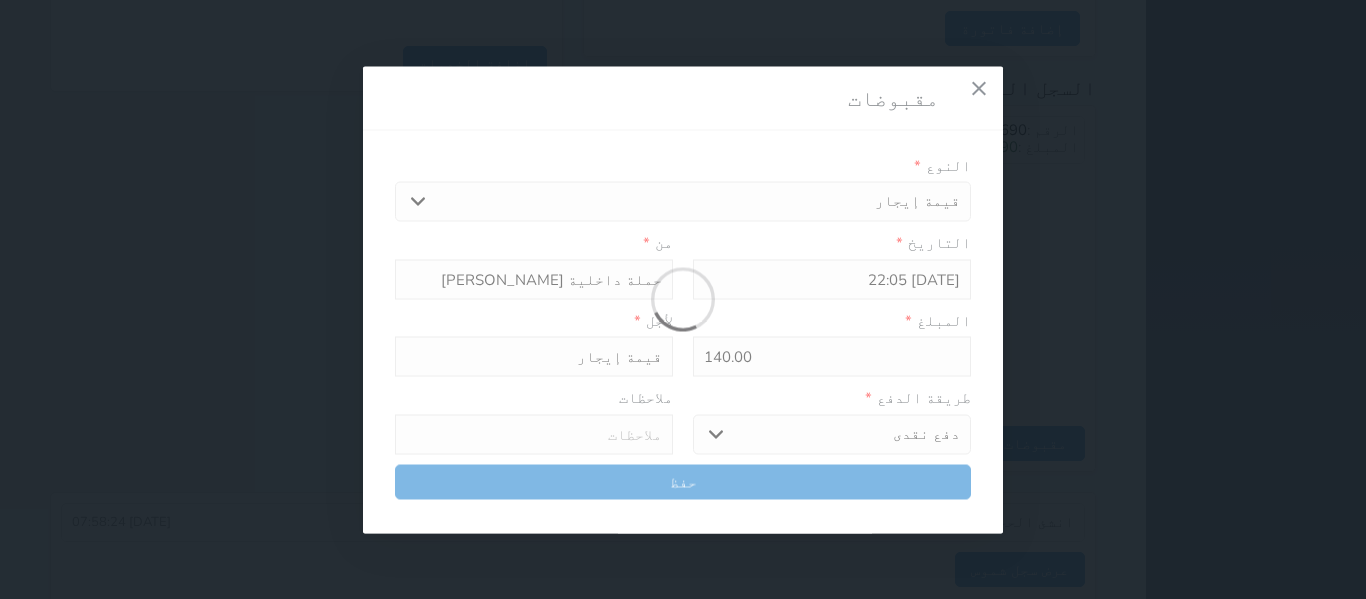 select 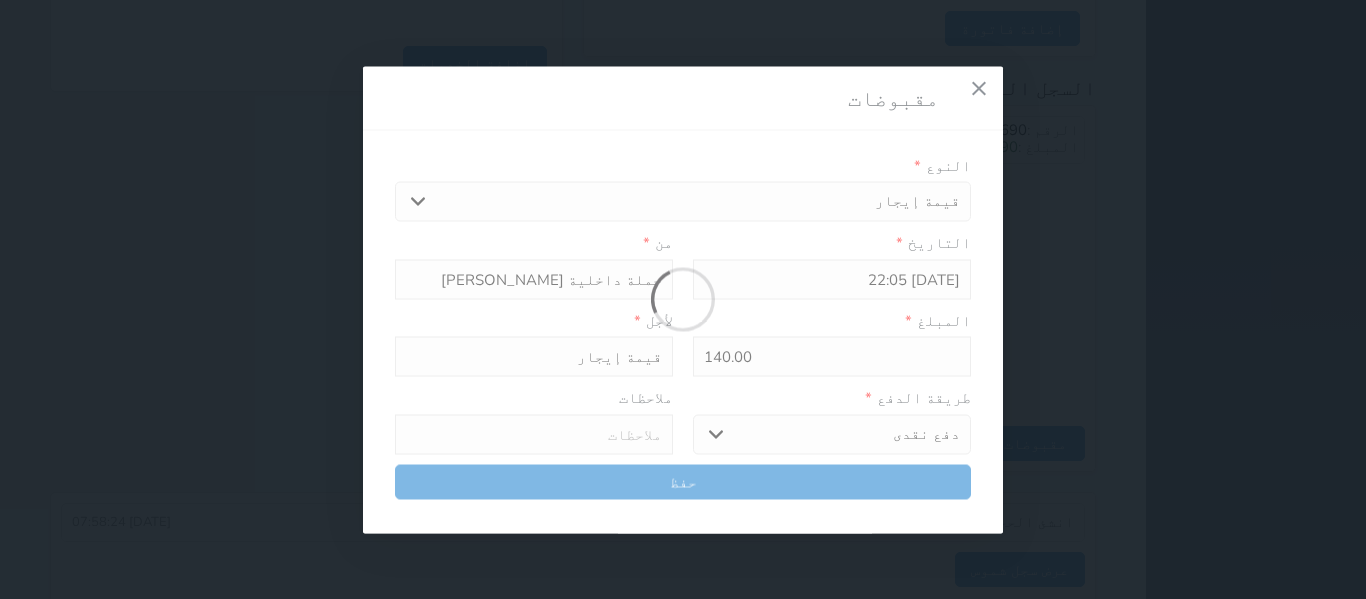 type 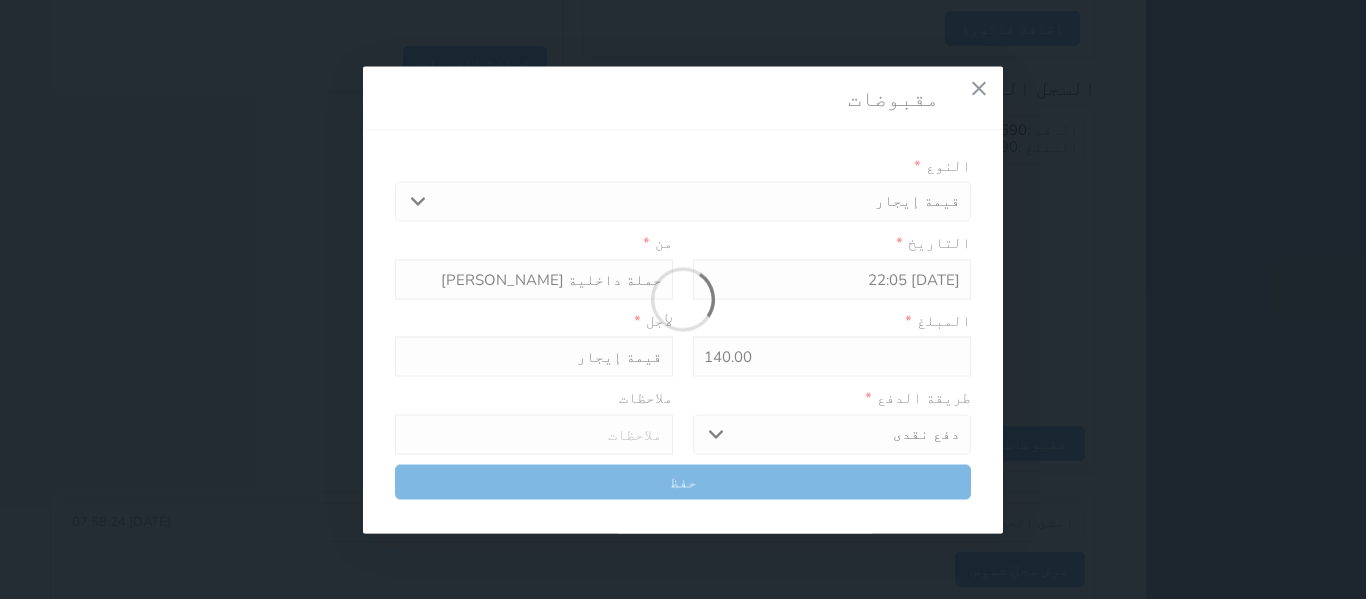 type on "0" 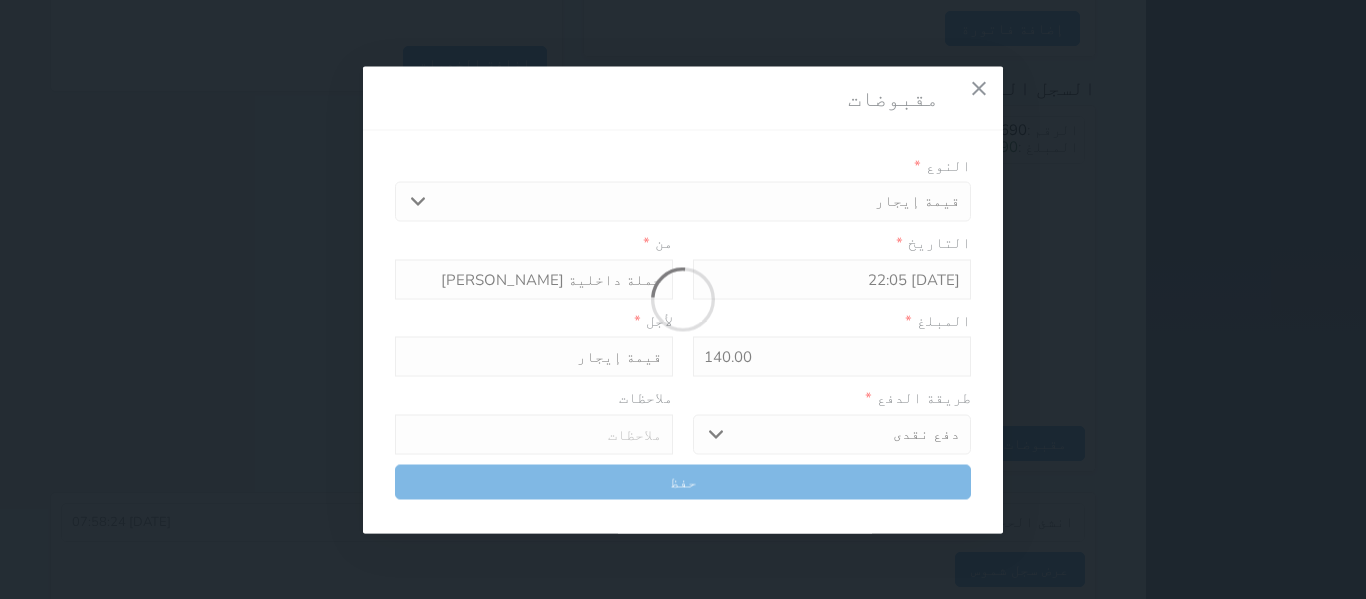select 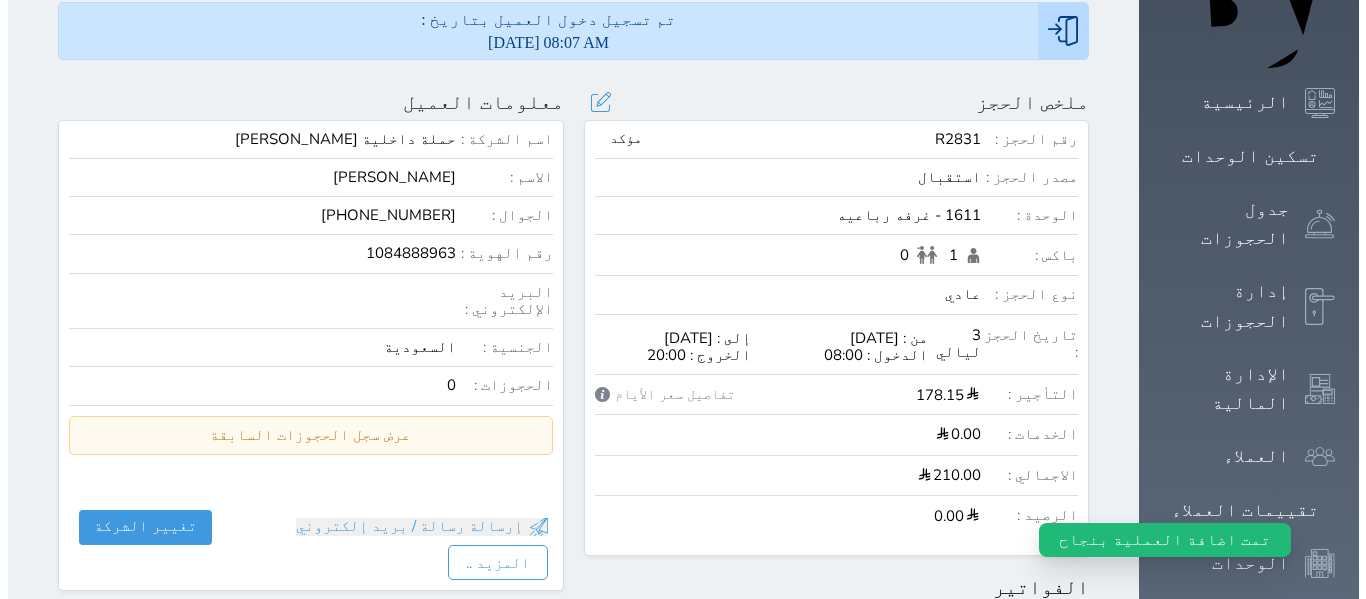 scroll, scrollTop: 133, scrollLeft: 0, axis: vertical 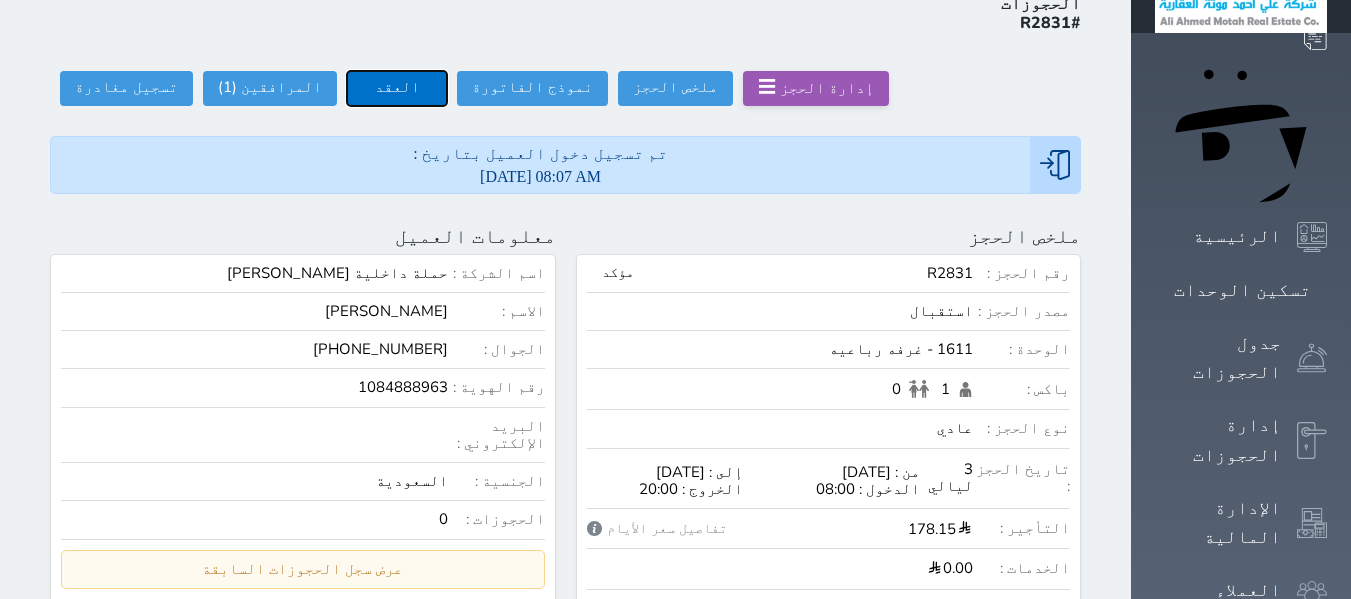 drag, startPoint x: 303, startPoint y: 27, endPoint x: 614, endPoint y: 26, distance: 311.00162 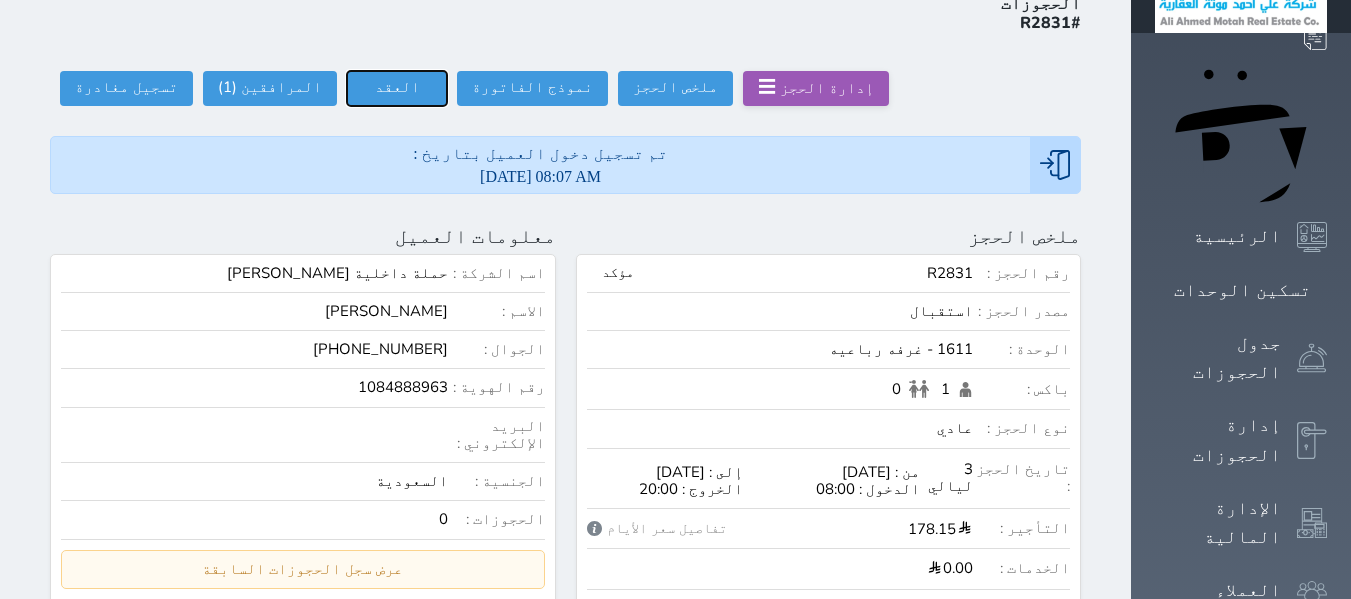 click on "العقد" at bounding box center [397, 88] 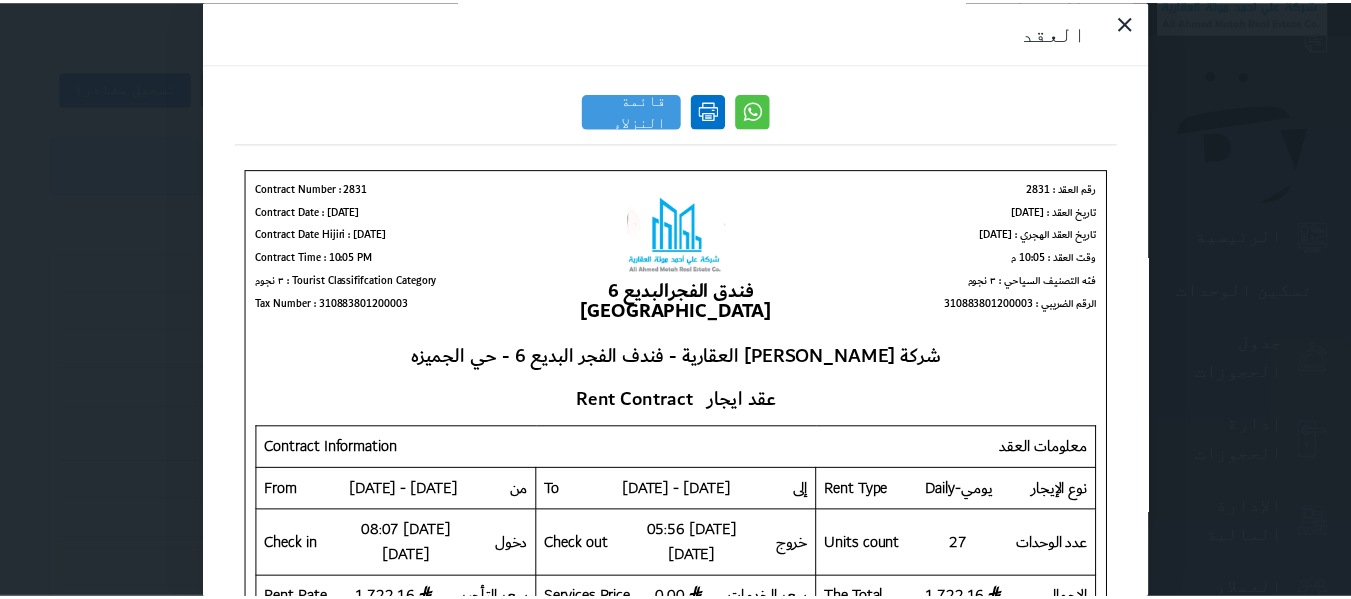 scroll, scrollTop: 0, scrollLeft: 0, axis: both 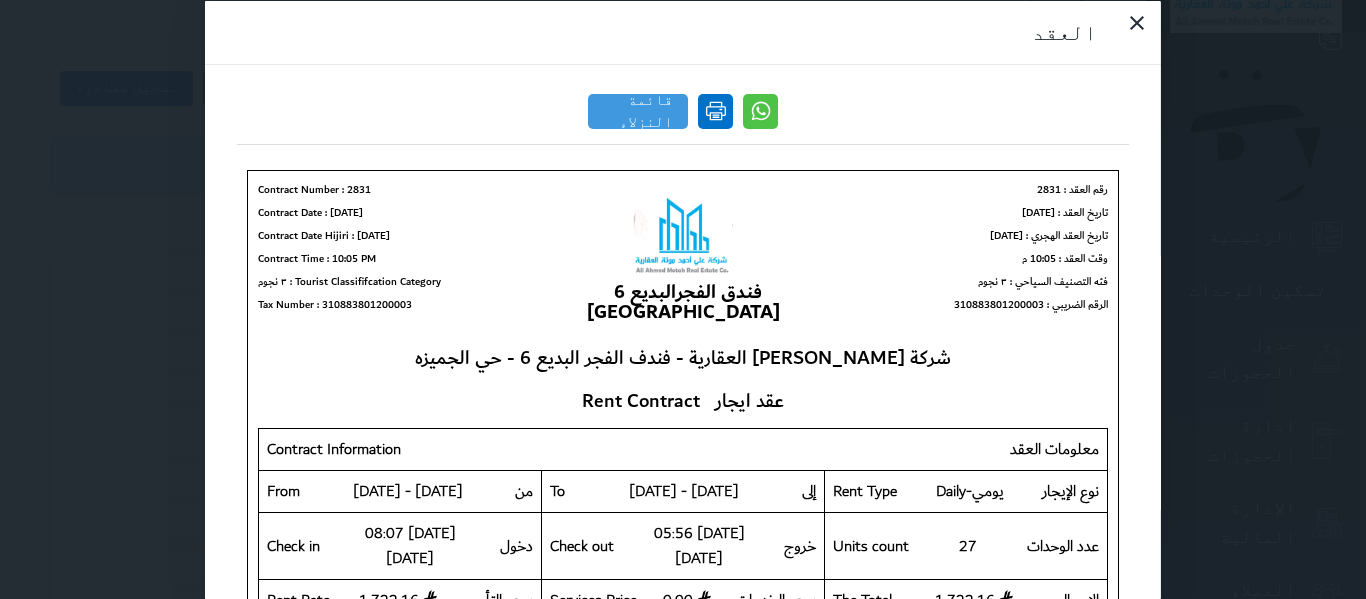 click at bounding box center [715, 110] 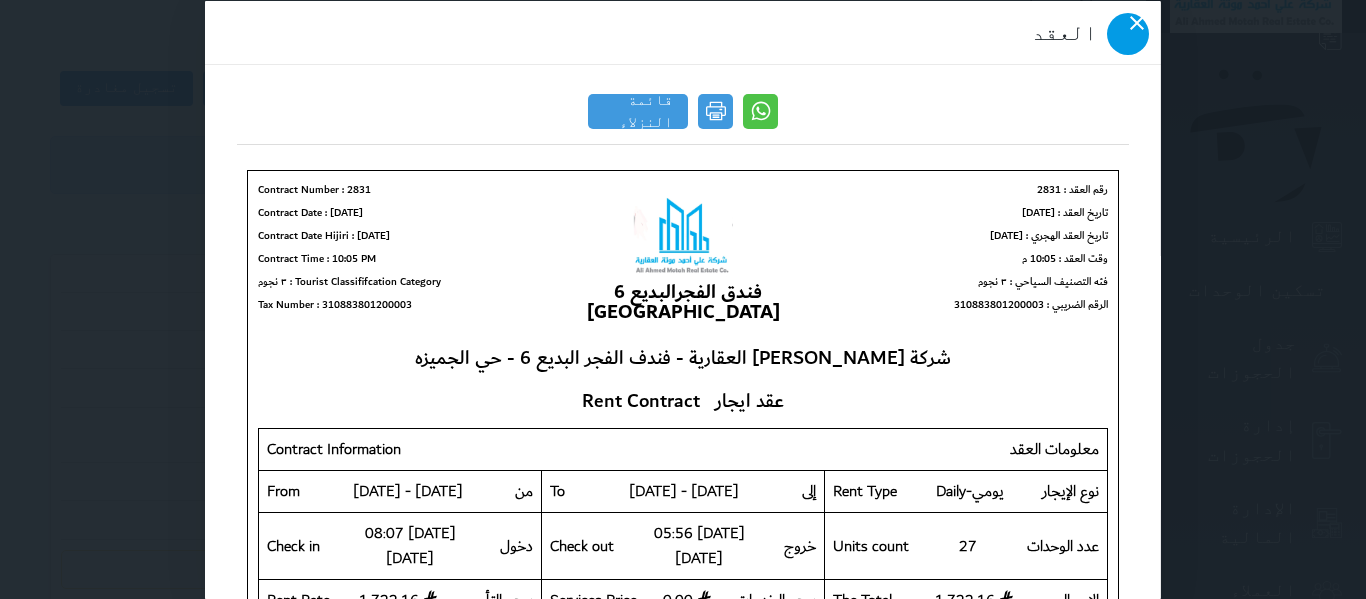 click 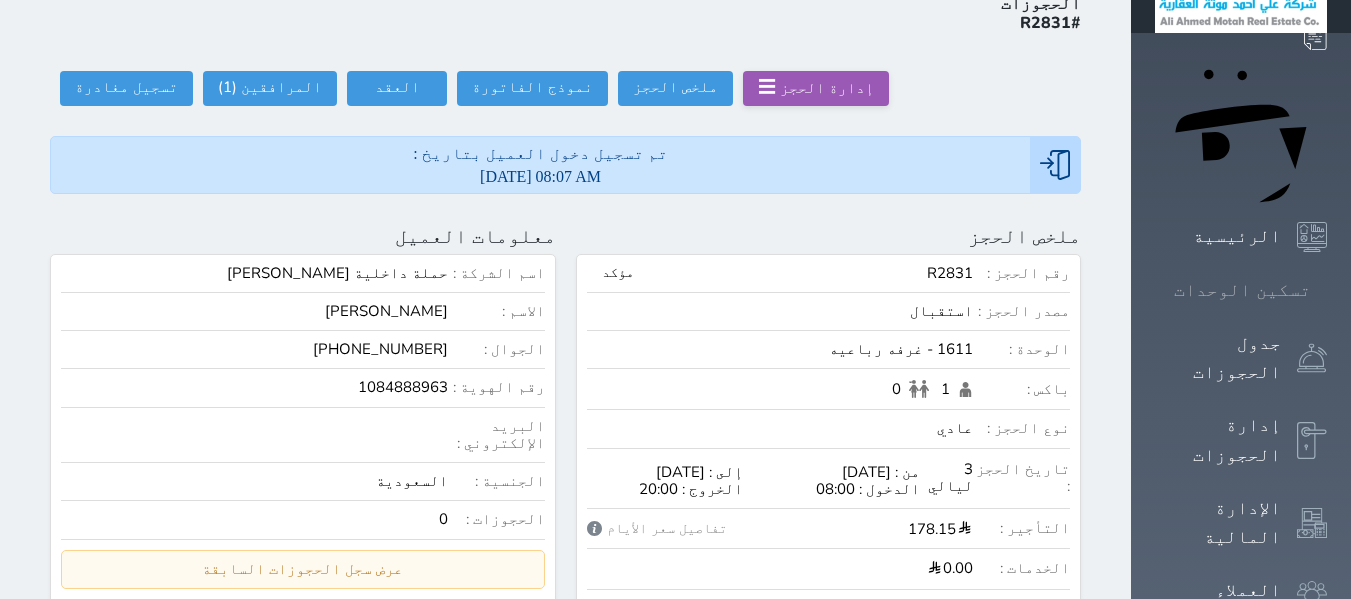 click on "تسكين الوحدات" at bounding box center [1242, 290] 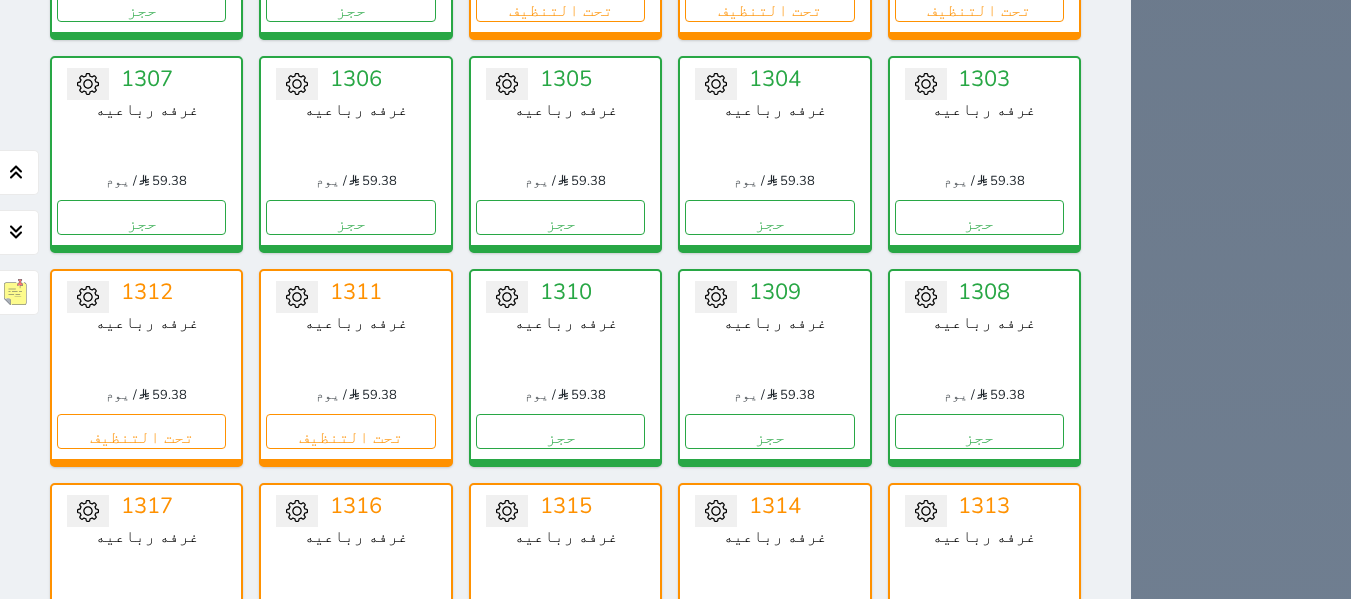scroll, scrollTop: 10211, scrollLeft: 0, axis: vertical 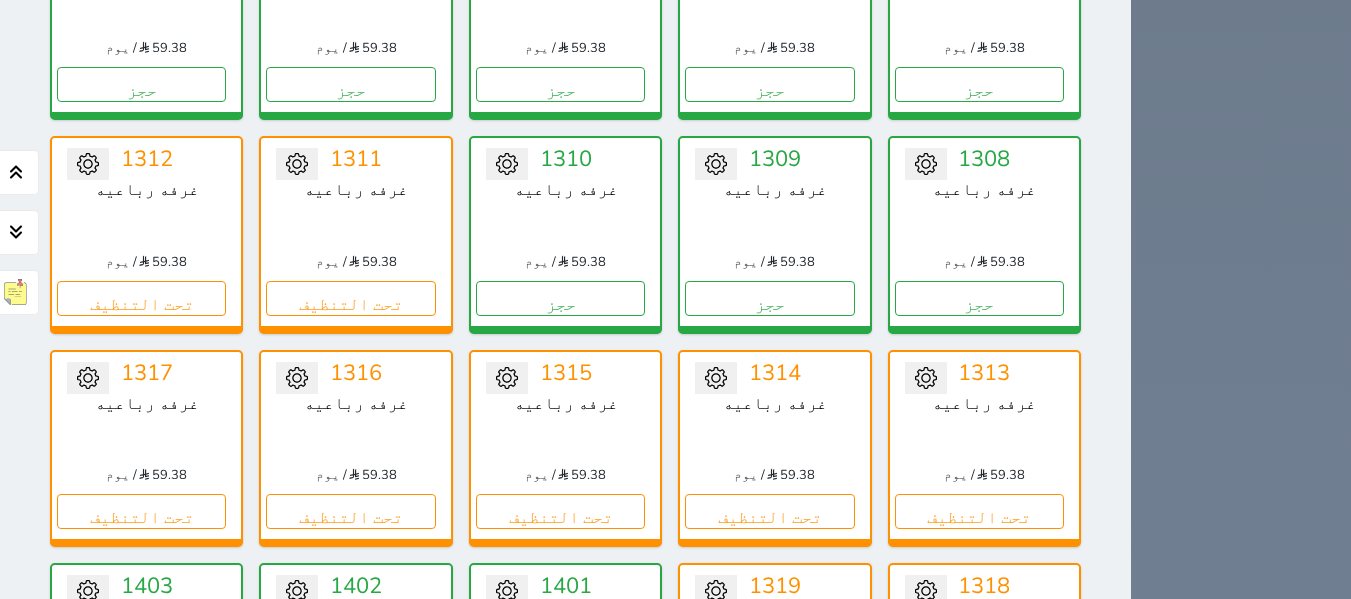 click on "غرفه رباعيه" at bounding box center (565, 2539) 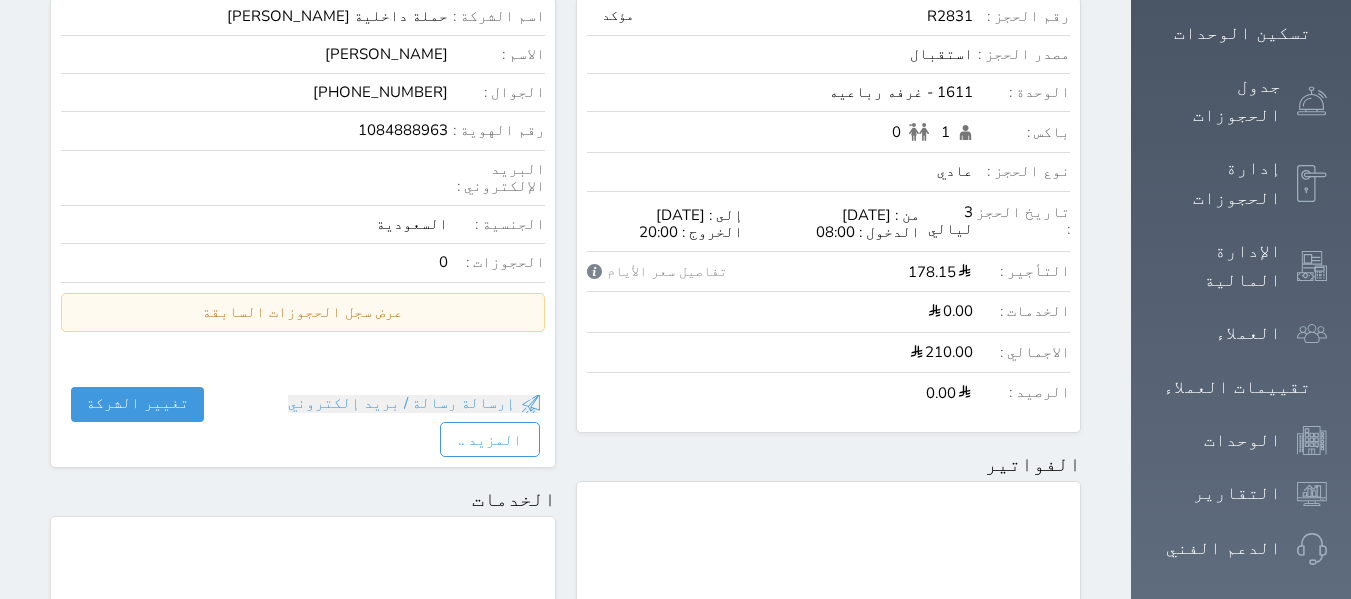 scroll, scrollTop: 133, scrollLeft: 0, axis: vertical 